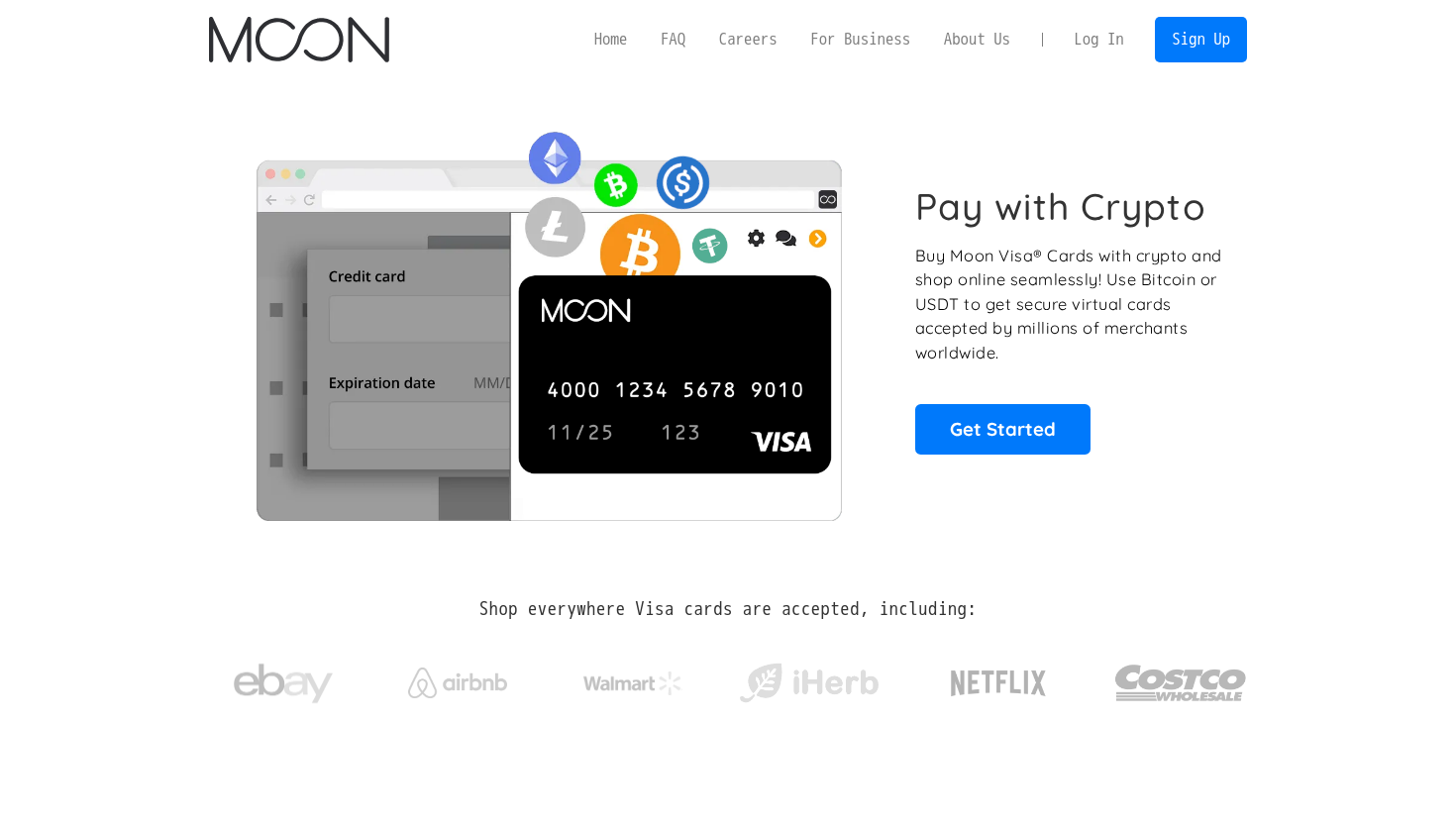 scroll, scrollTop: 0, scrollLeft: 0, axis: both 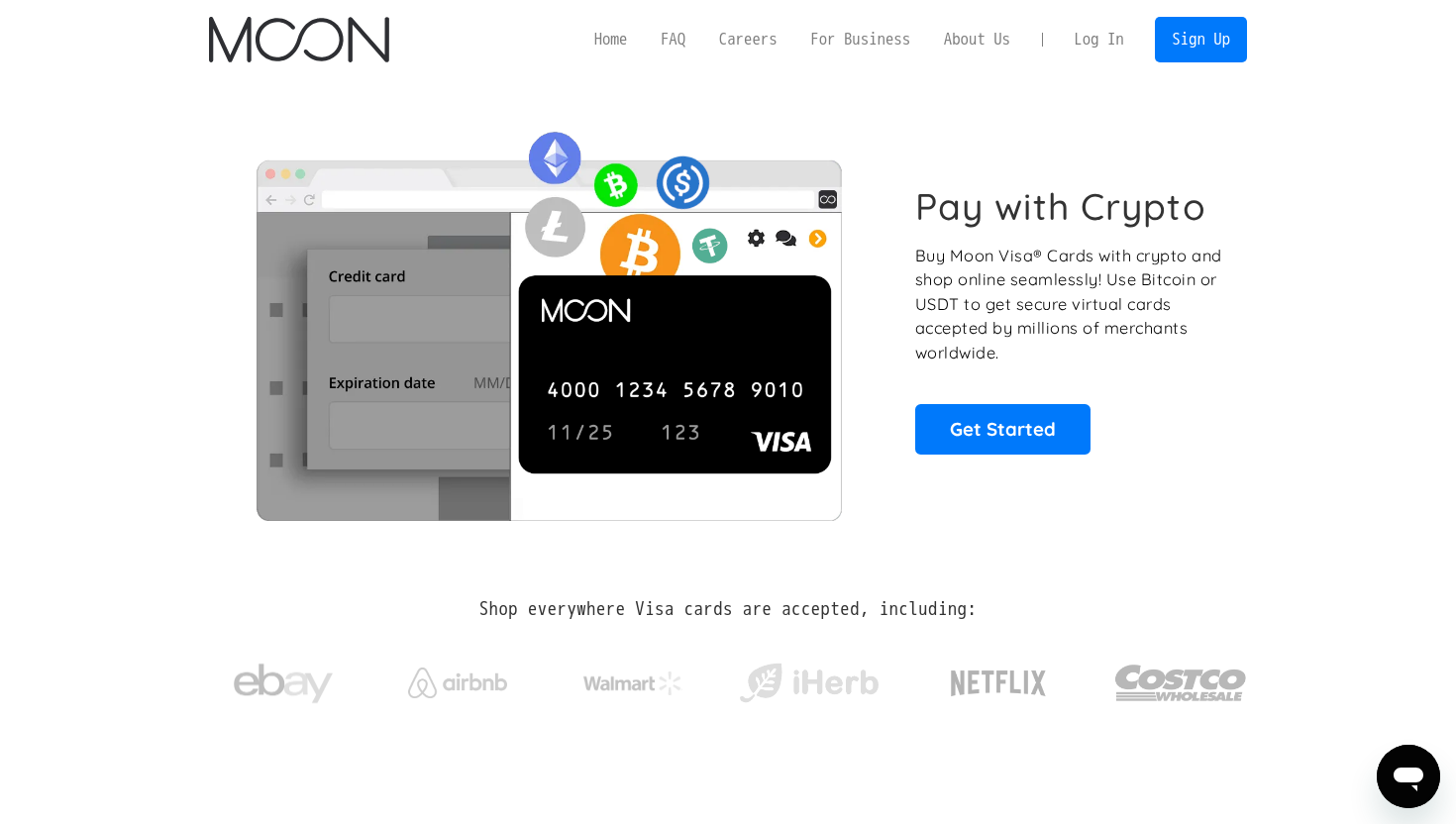 click on "Log In" at bounding box center [1098, 40] 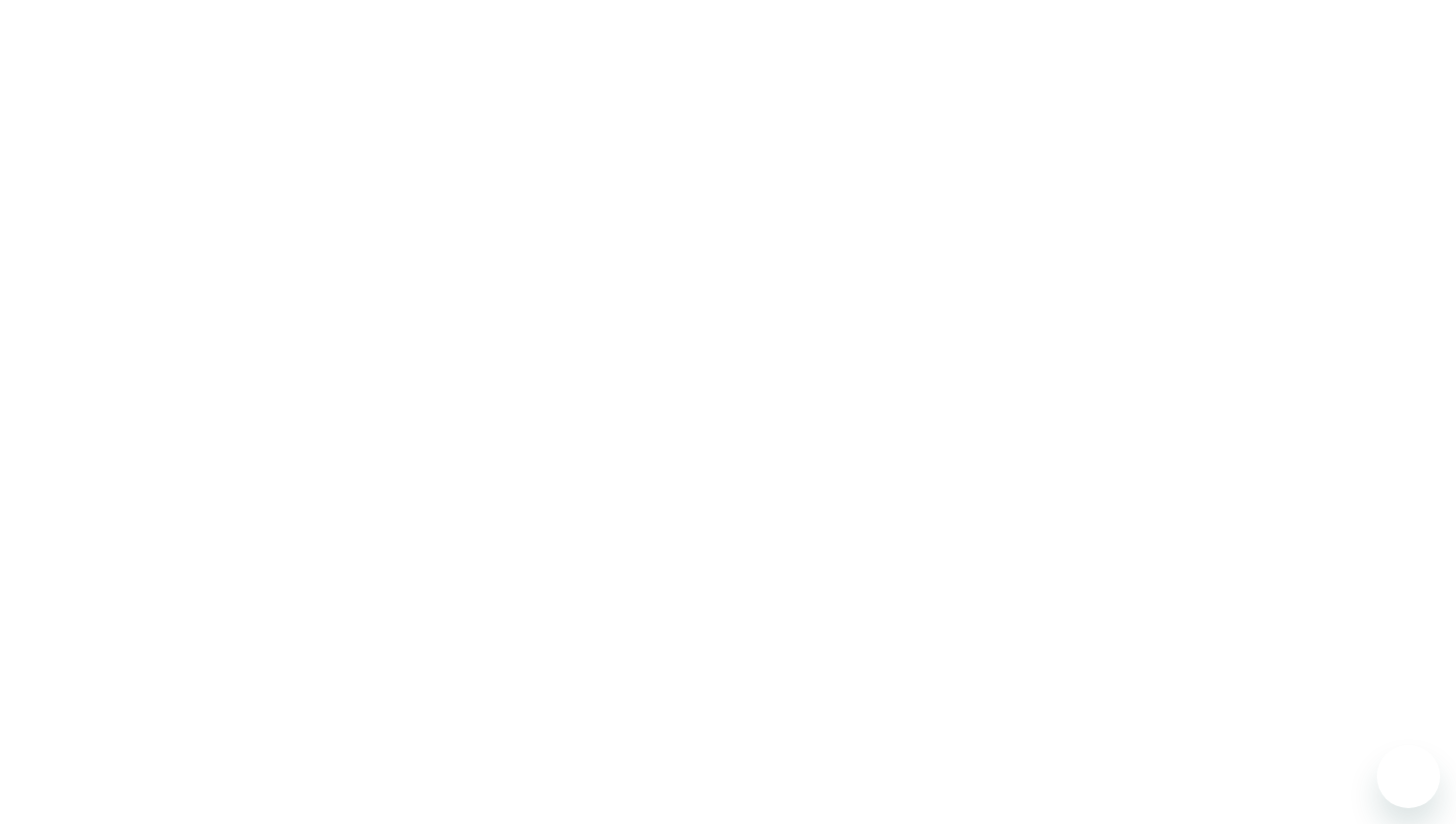 scroll, scrollTop: 0, scrollLeft: 0, axis: both 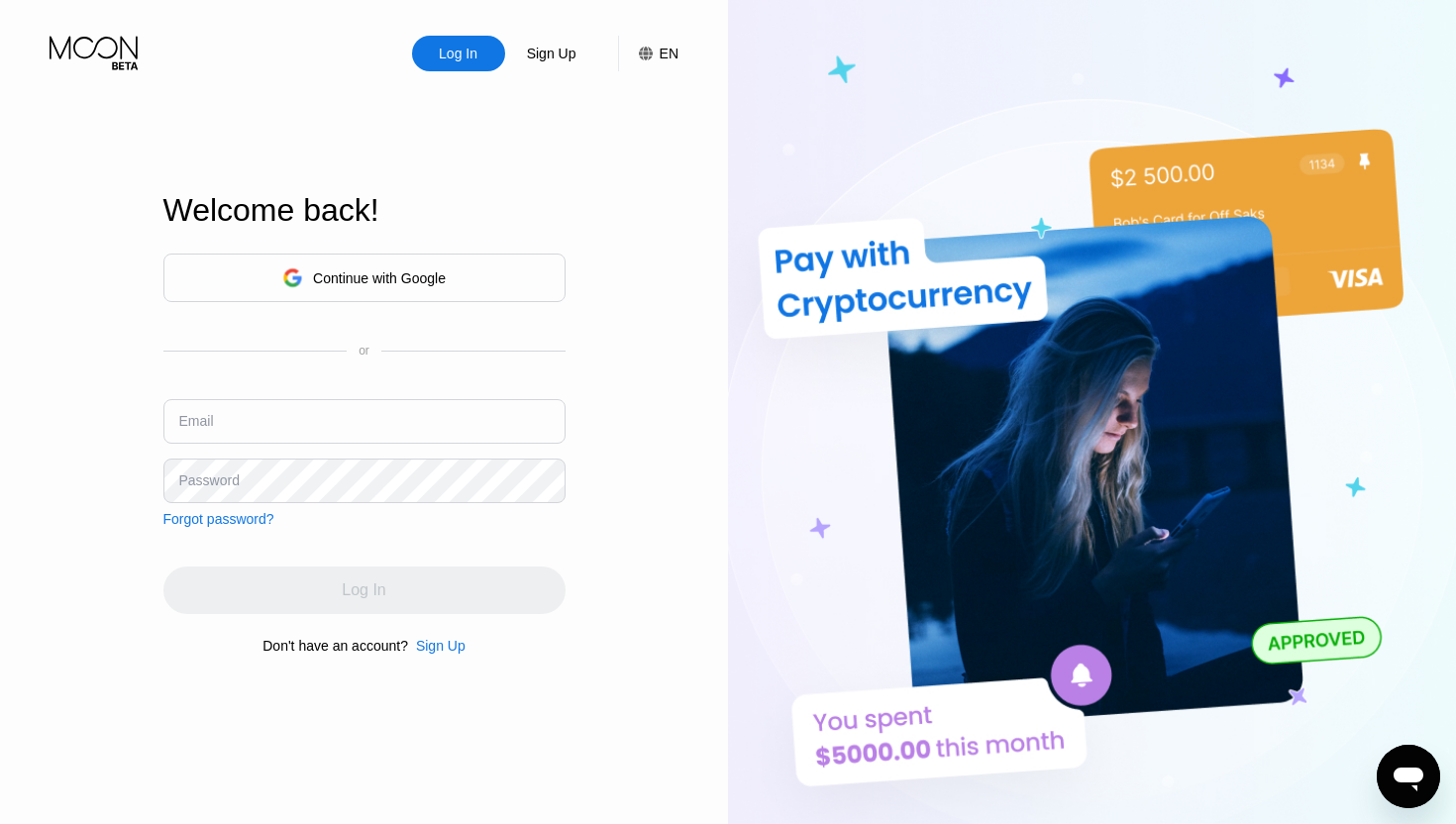 click at bounding box center [364, 421] 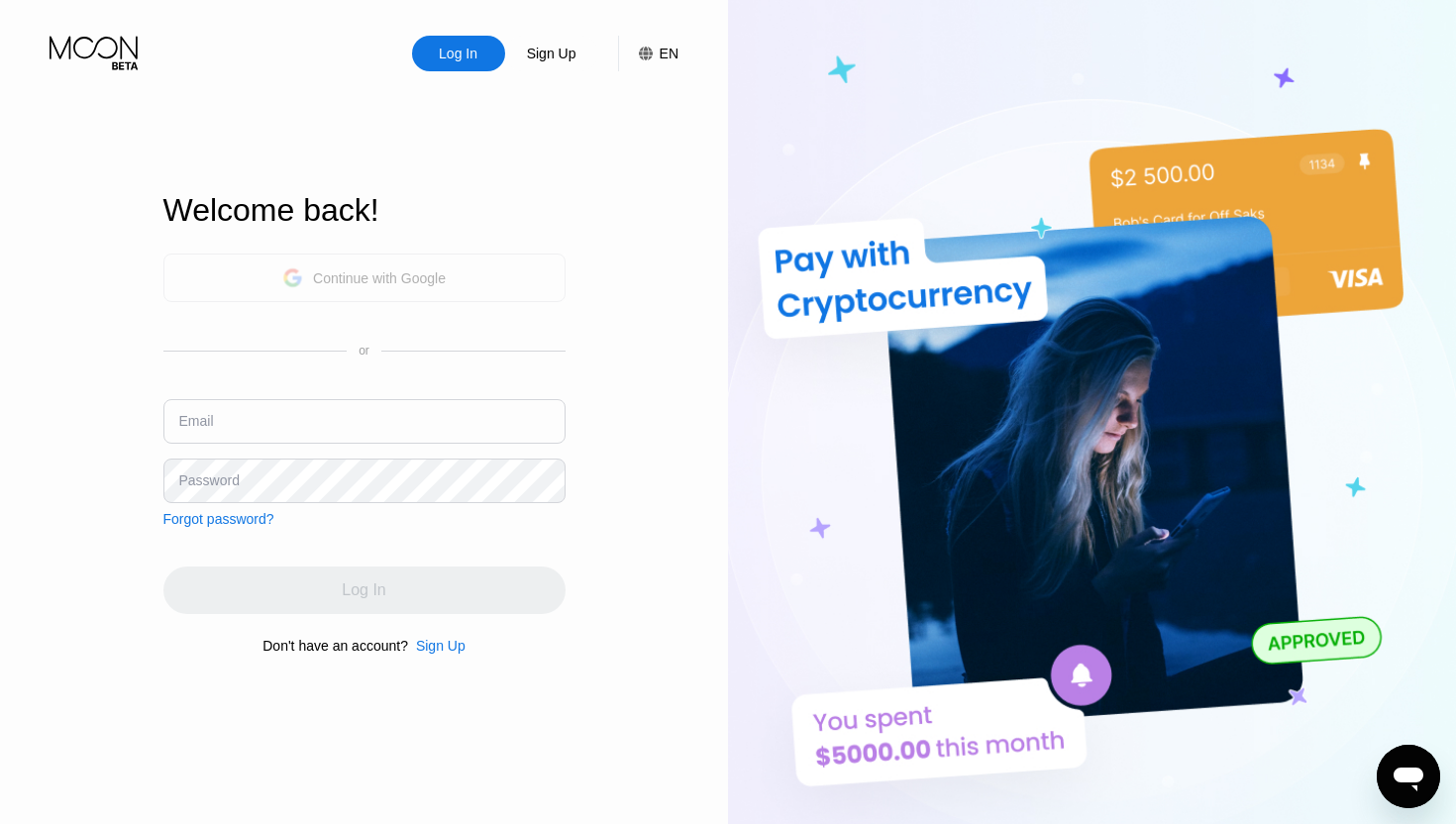 click on "Continue with Google" at bounding box center [364, 277] 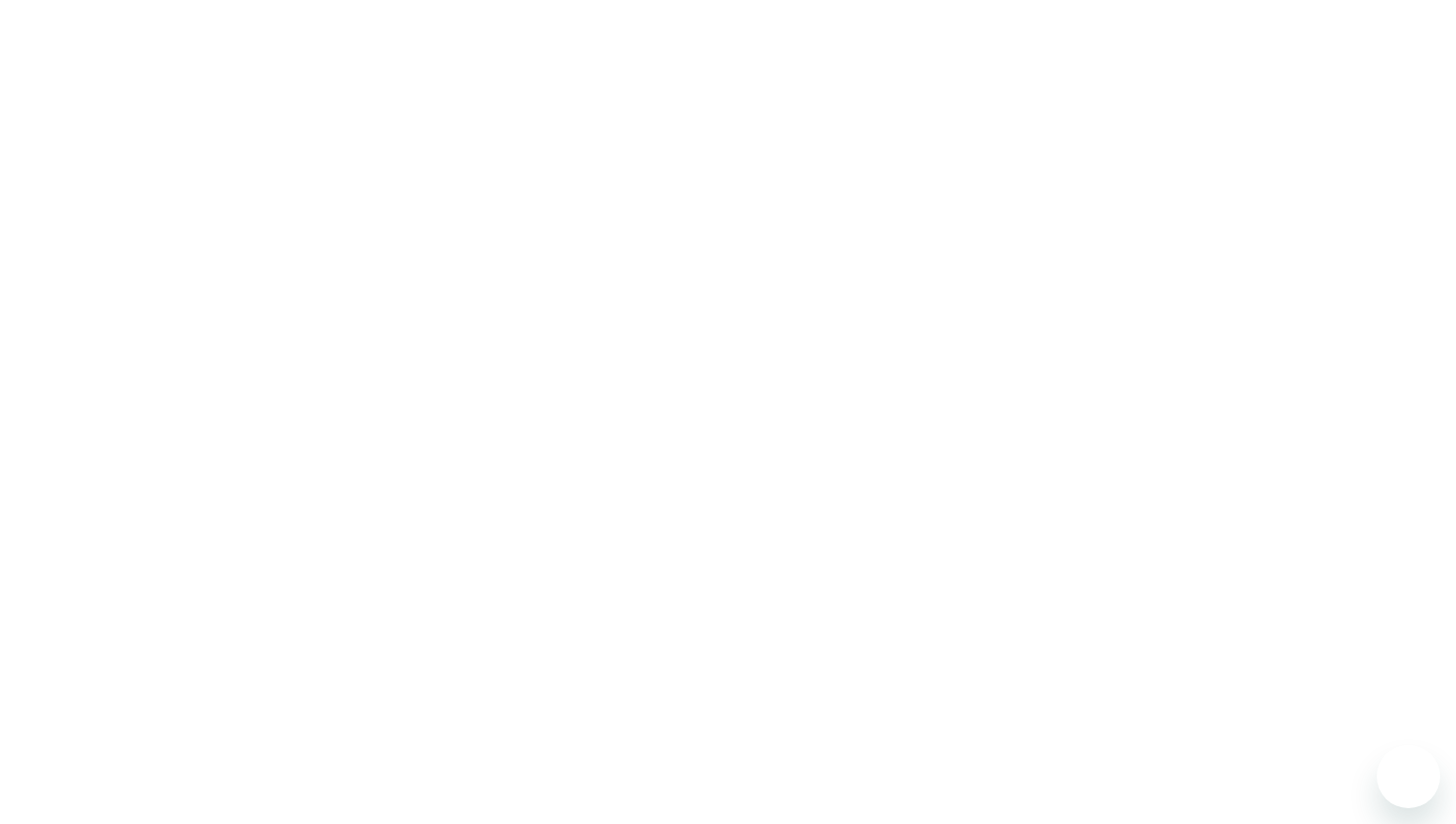 scroll, scrollTop: 0, scrollLeft: 0, axis: both 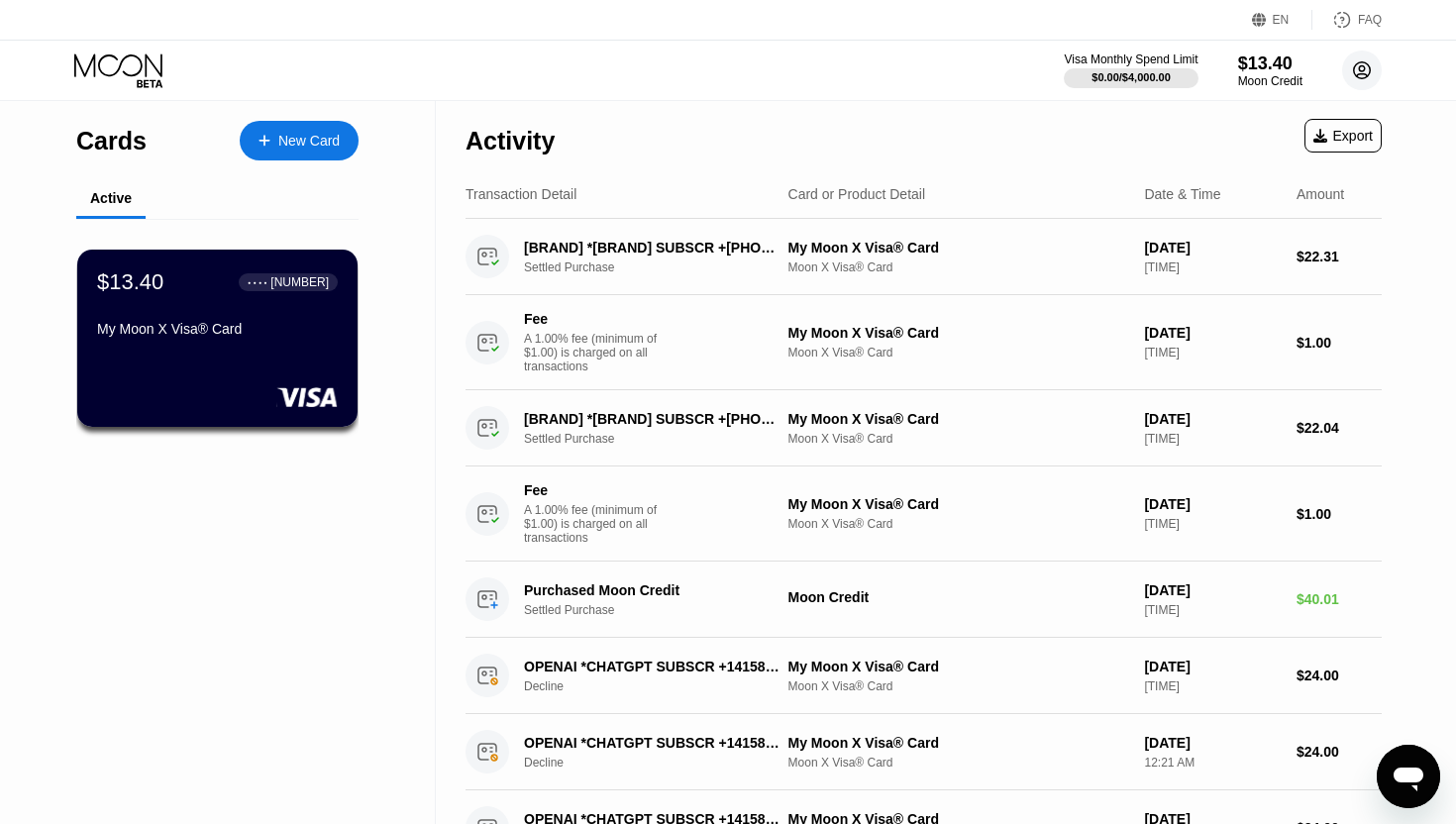 click 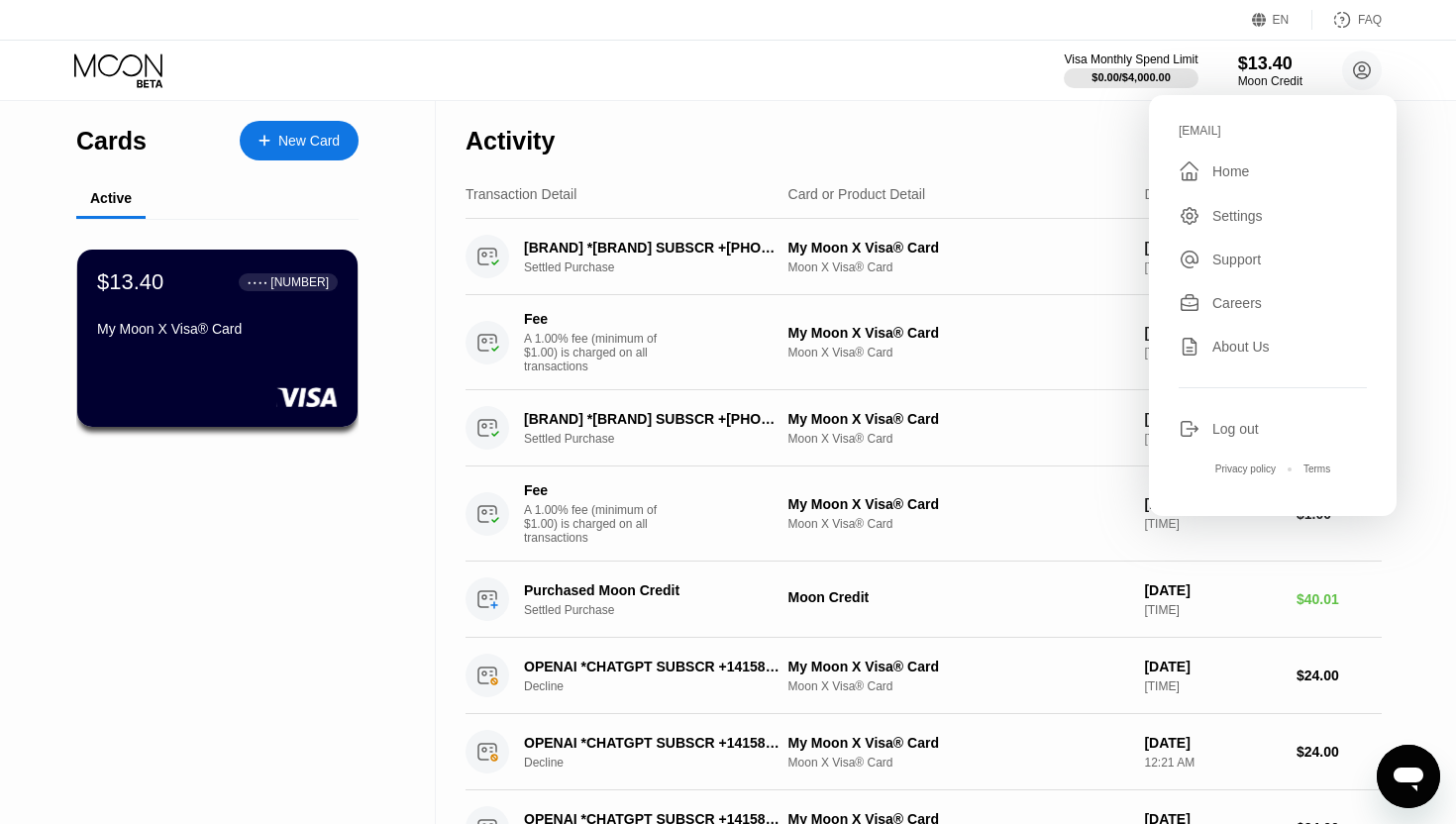 click on "Activity Export" at bounding box center [923, 136] 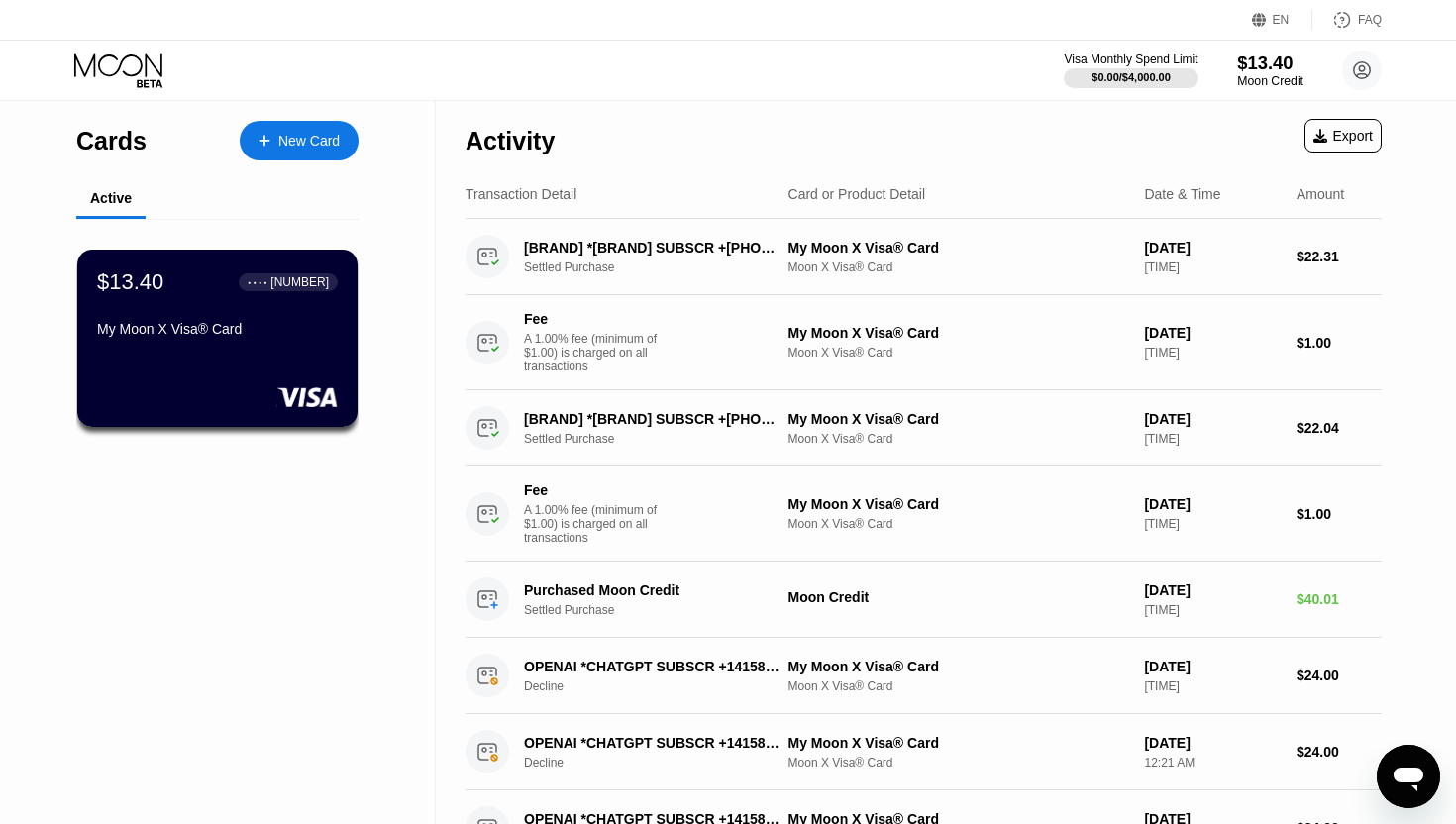 click on "$13.40" at bounding box center [1270, 62] 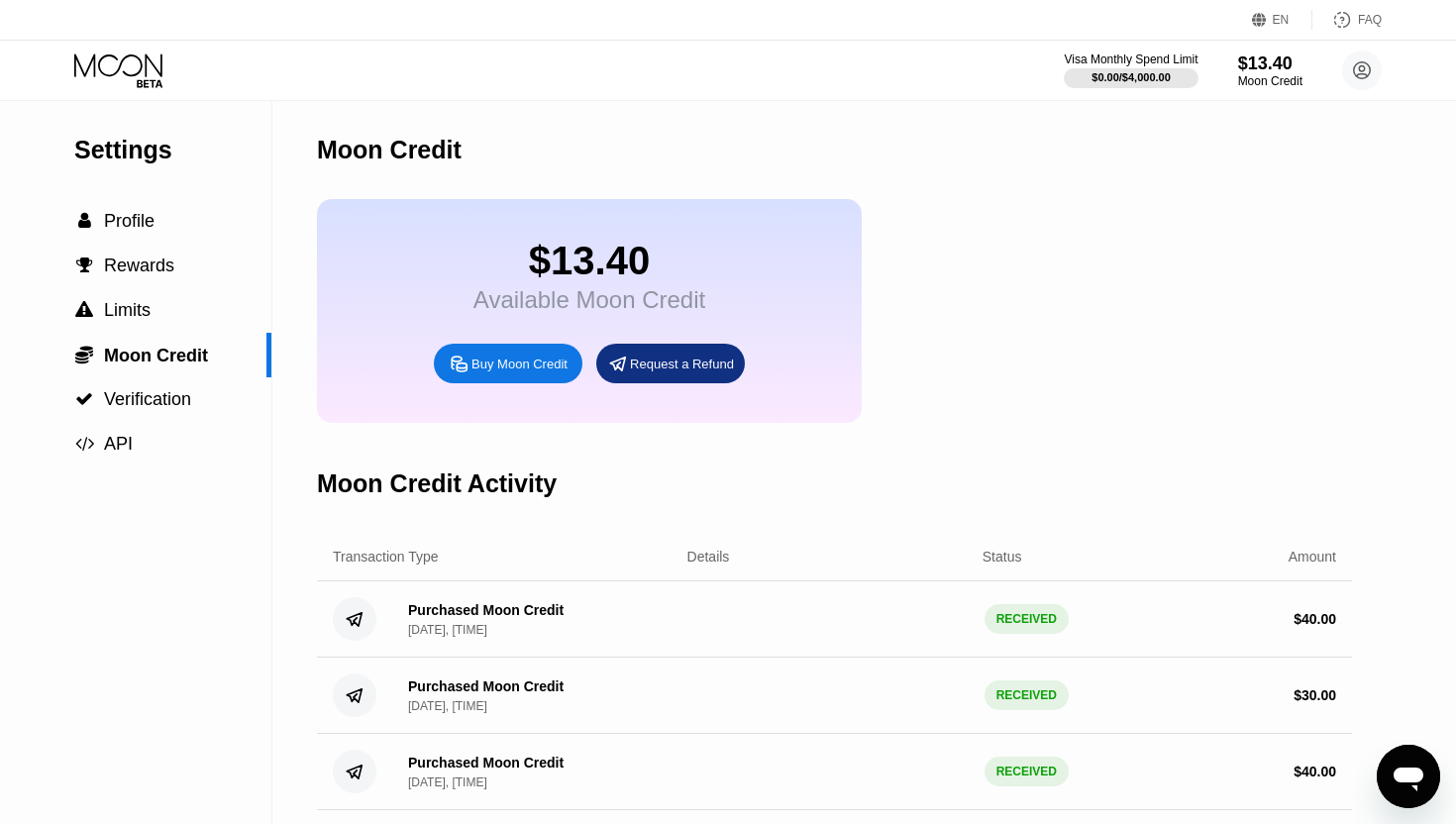 click on "Buy Moon Credit" at bounding box center [519, 363] 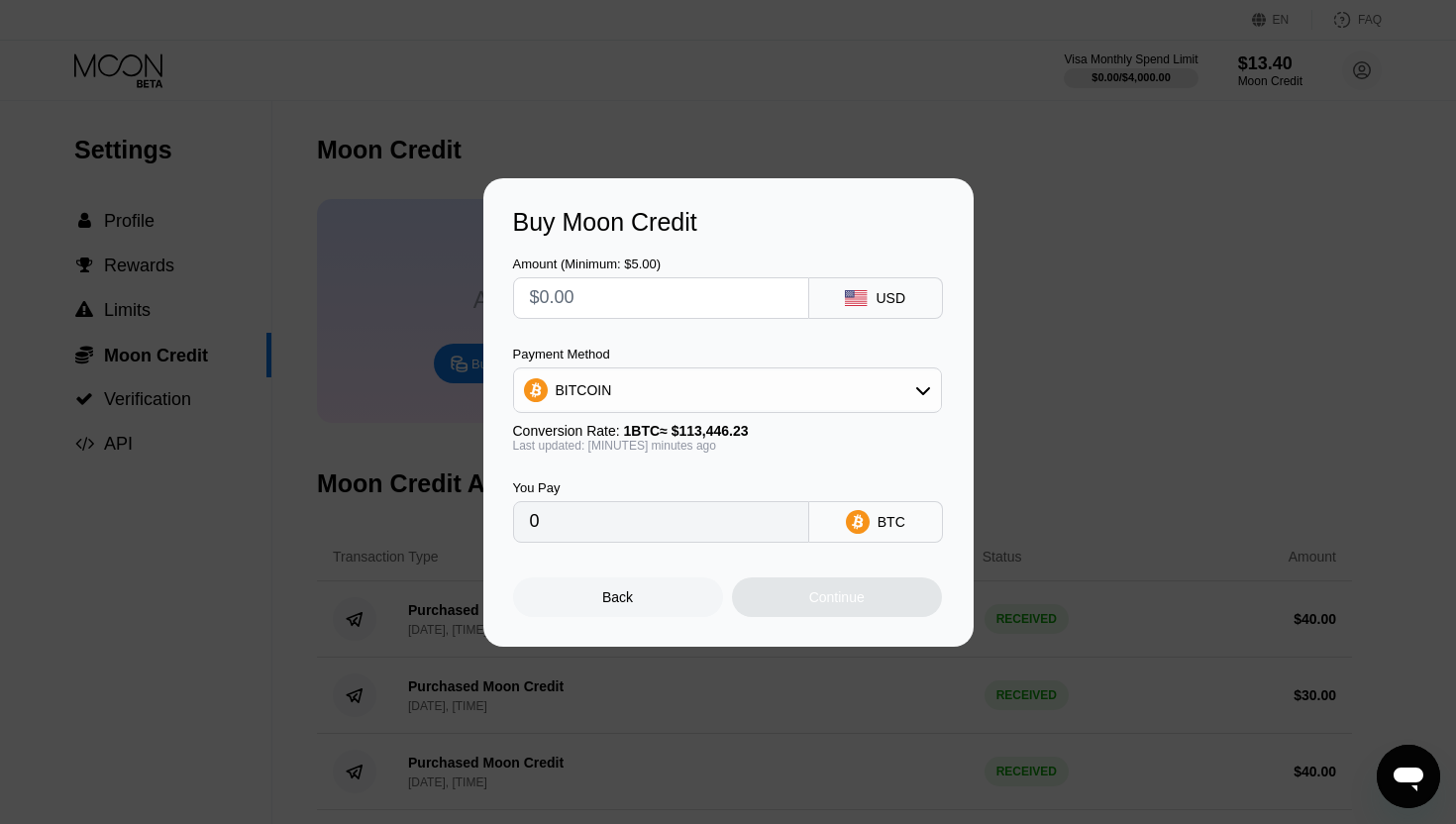 click on "BITCOIN" at bounding box center [727, 390] 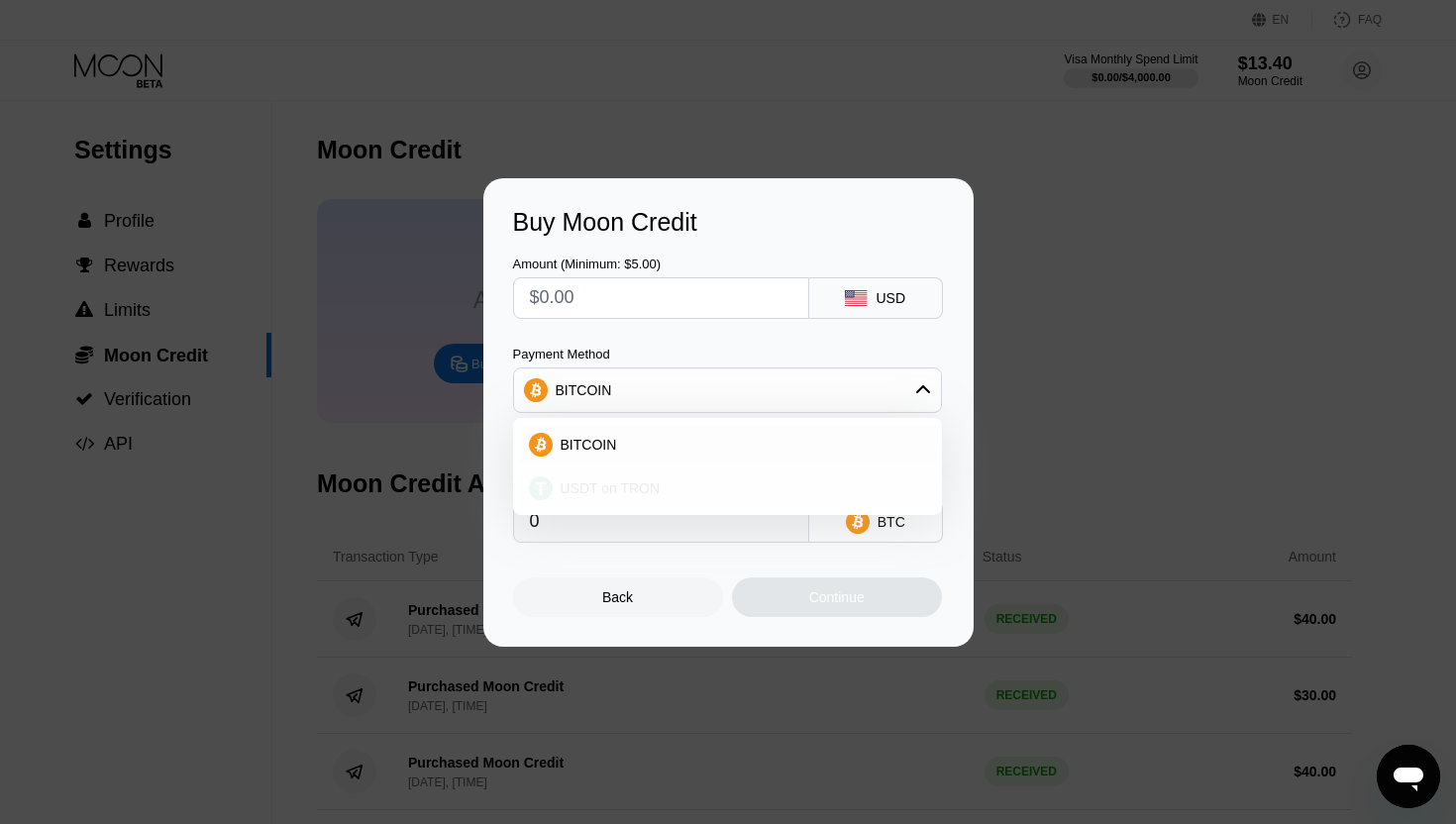 click on "USDT on TRON" at bounding box center (610, 488) 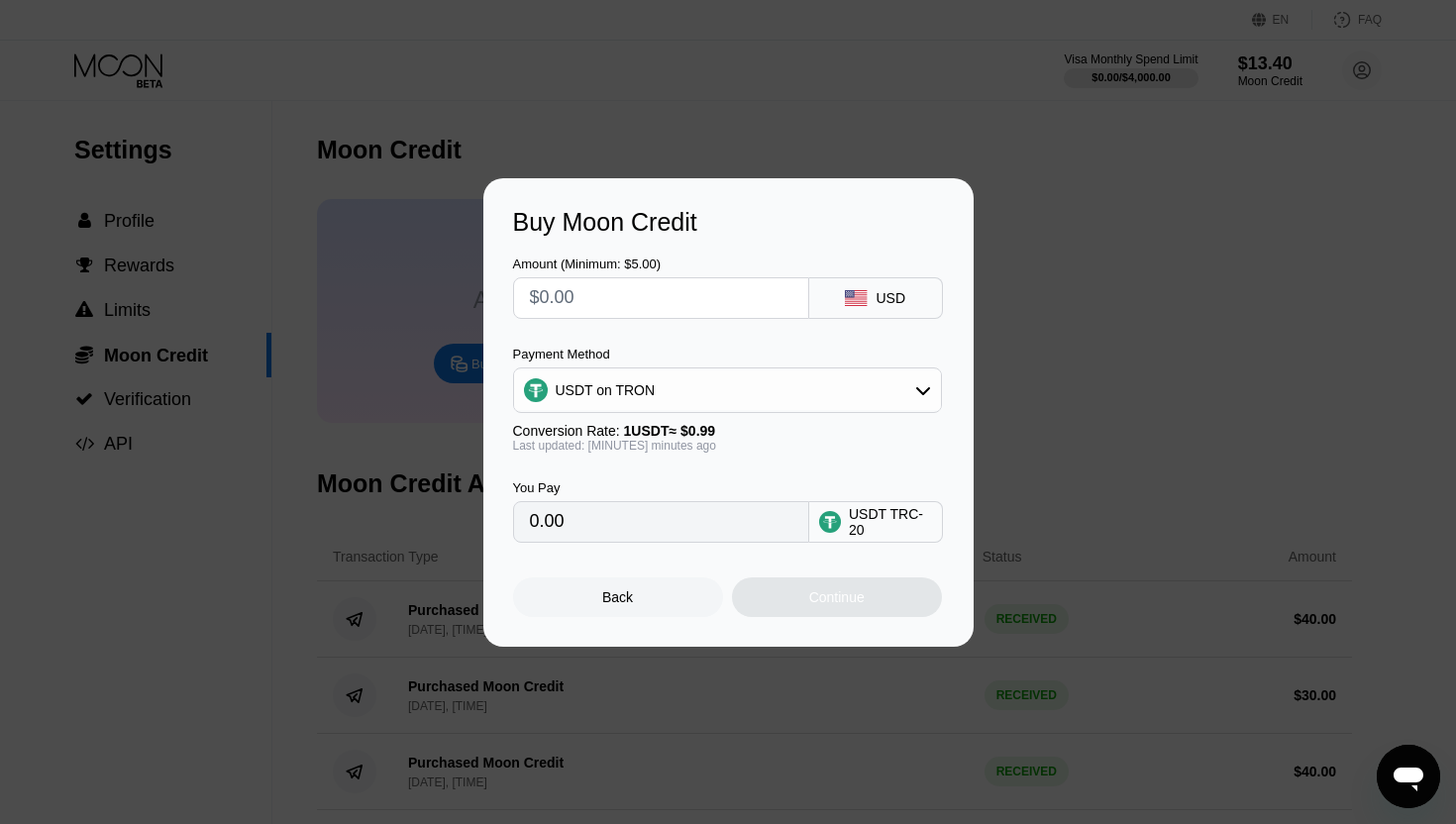 click at bounding box center [661, 298] 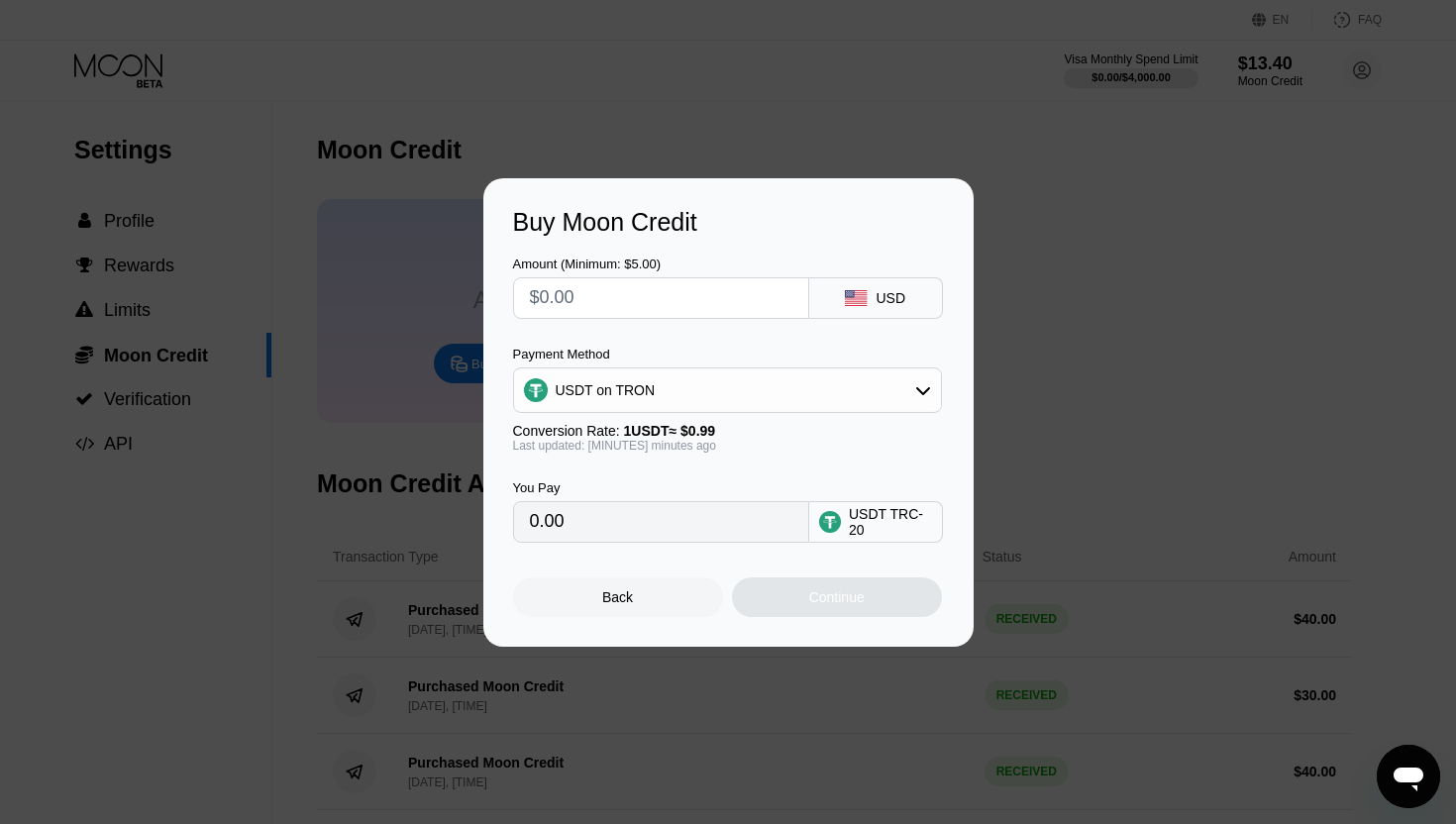 type on "$5" 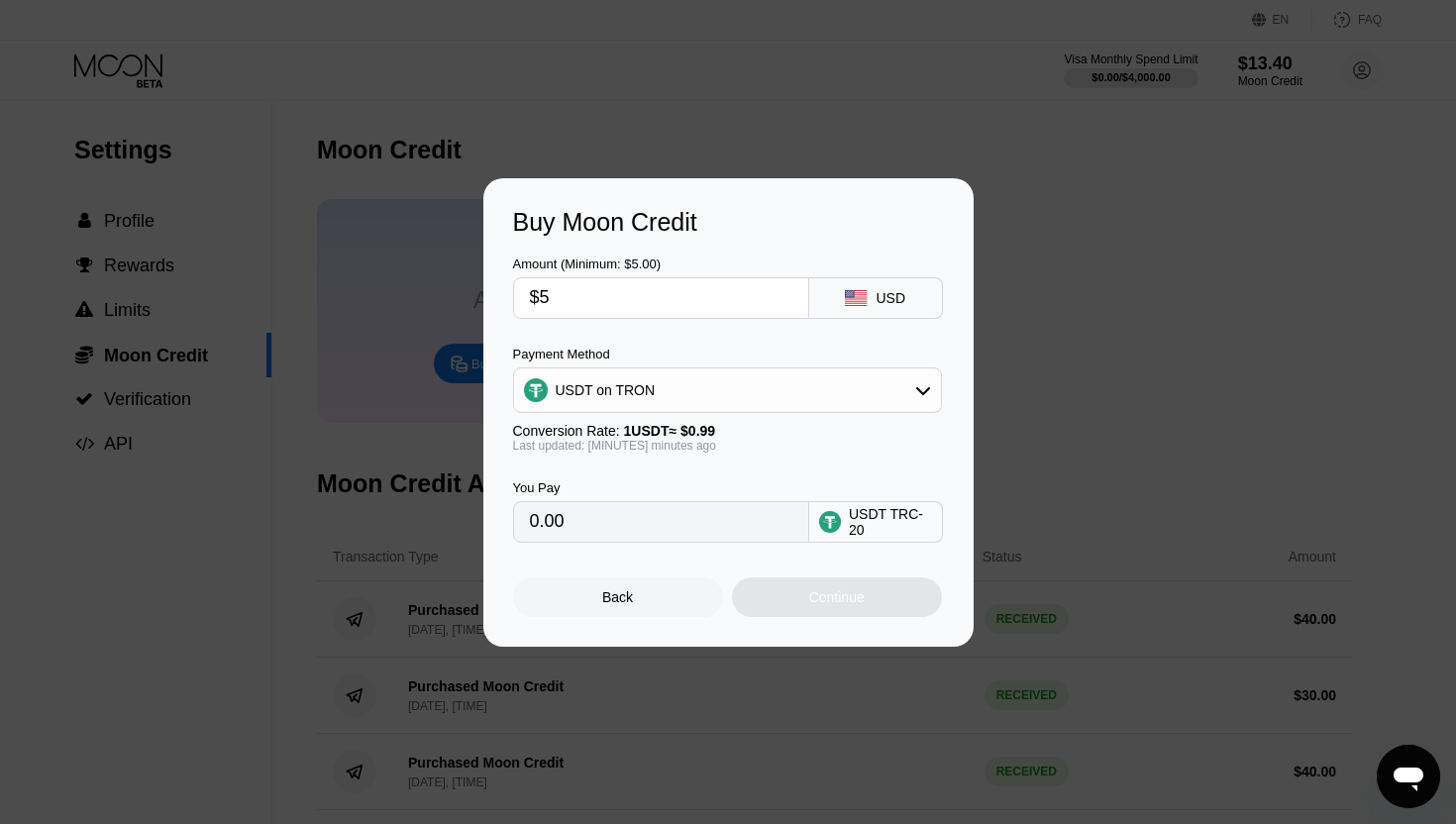 type on "5.05" 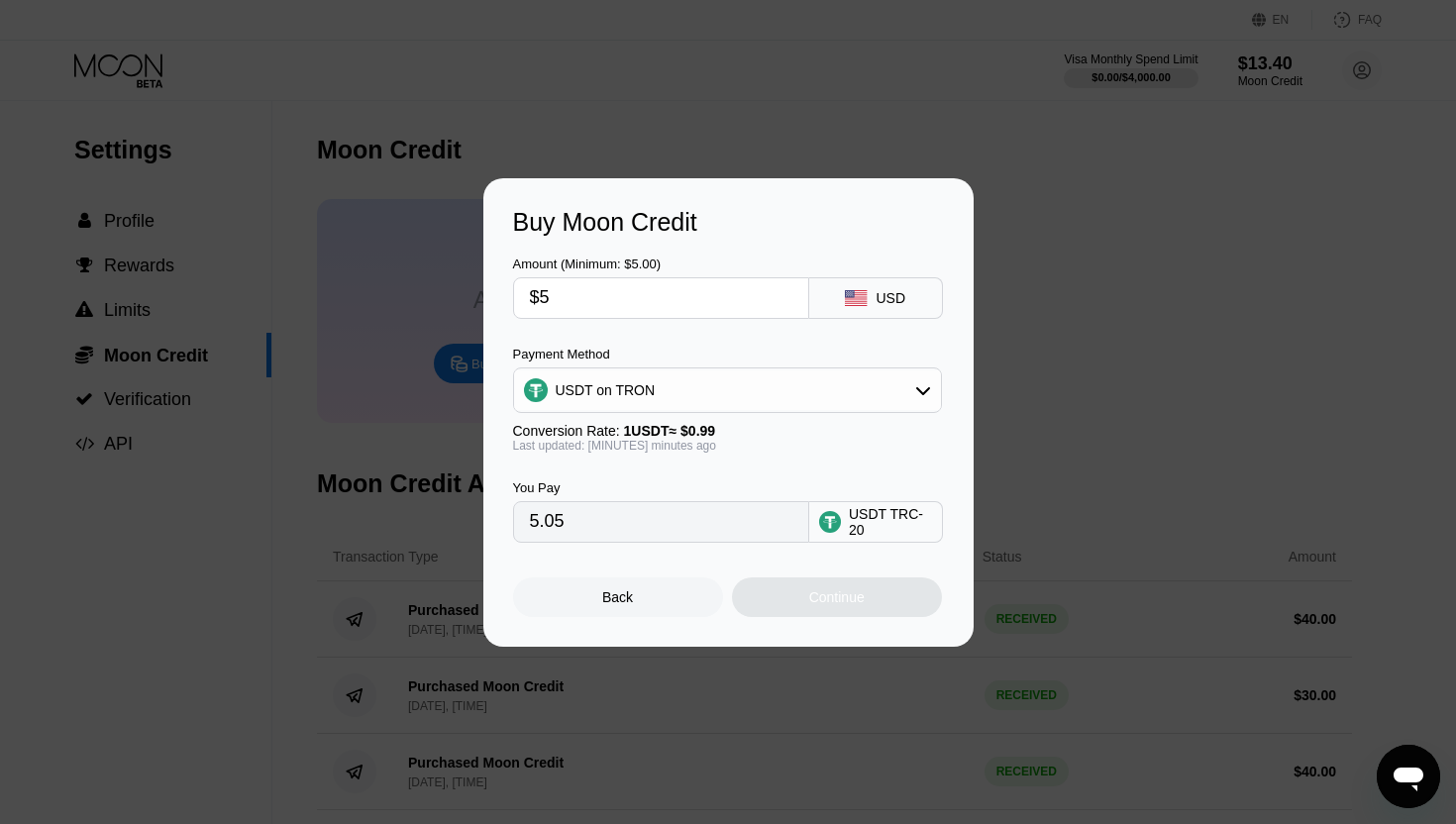 type on "$50" 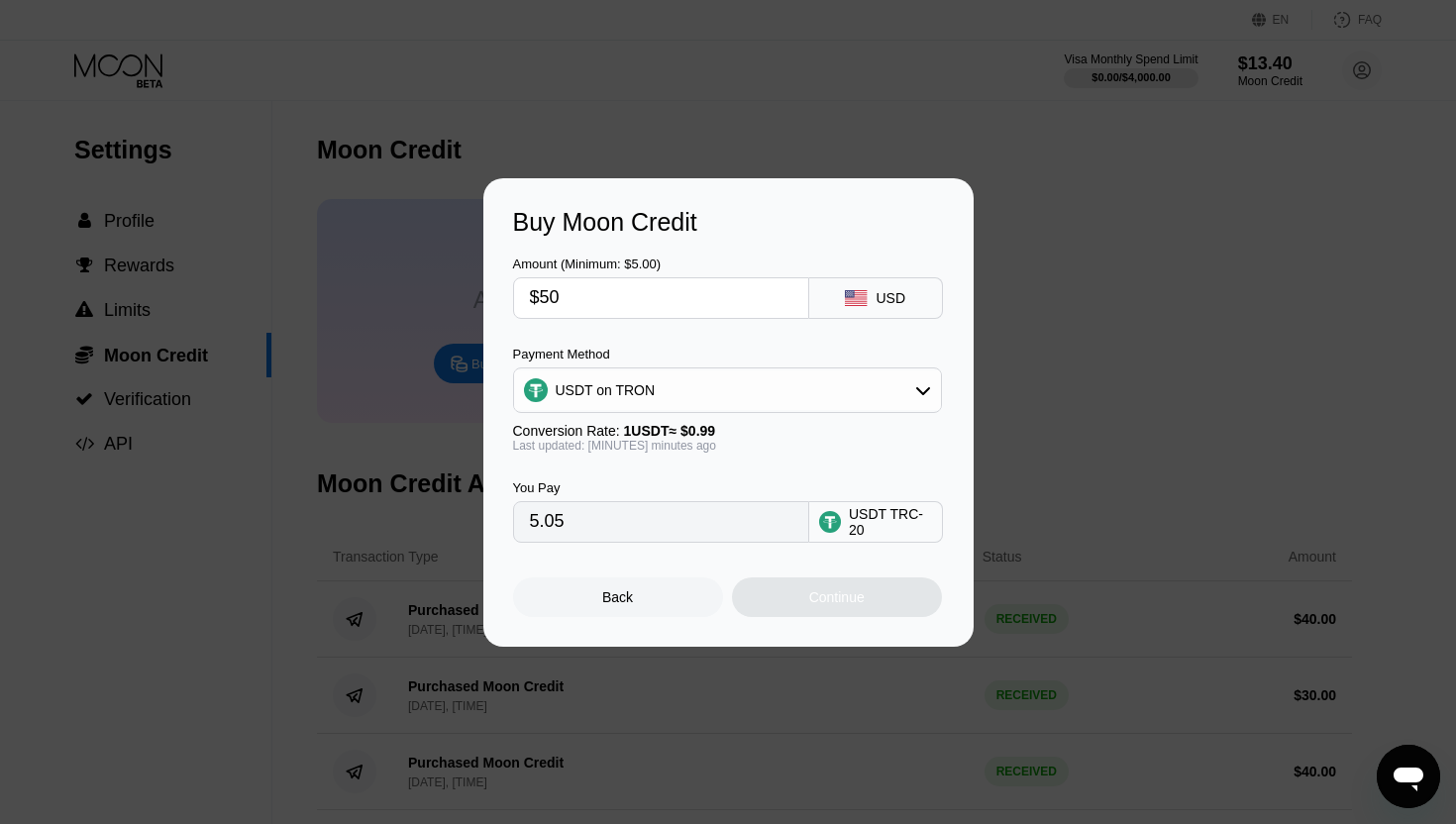 type on "50.51" 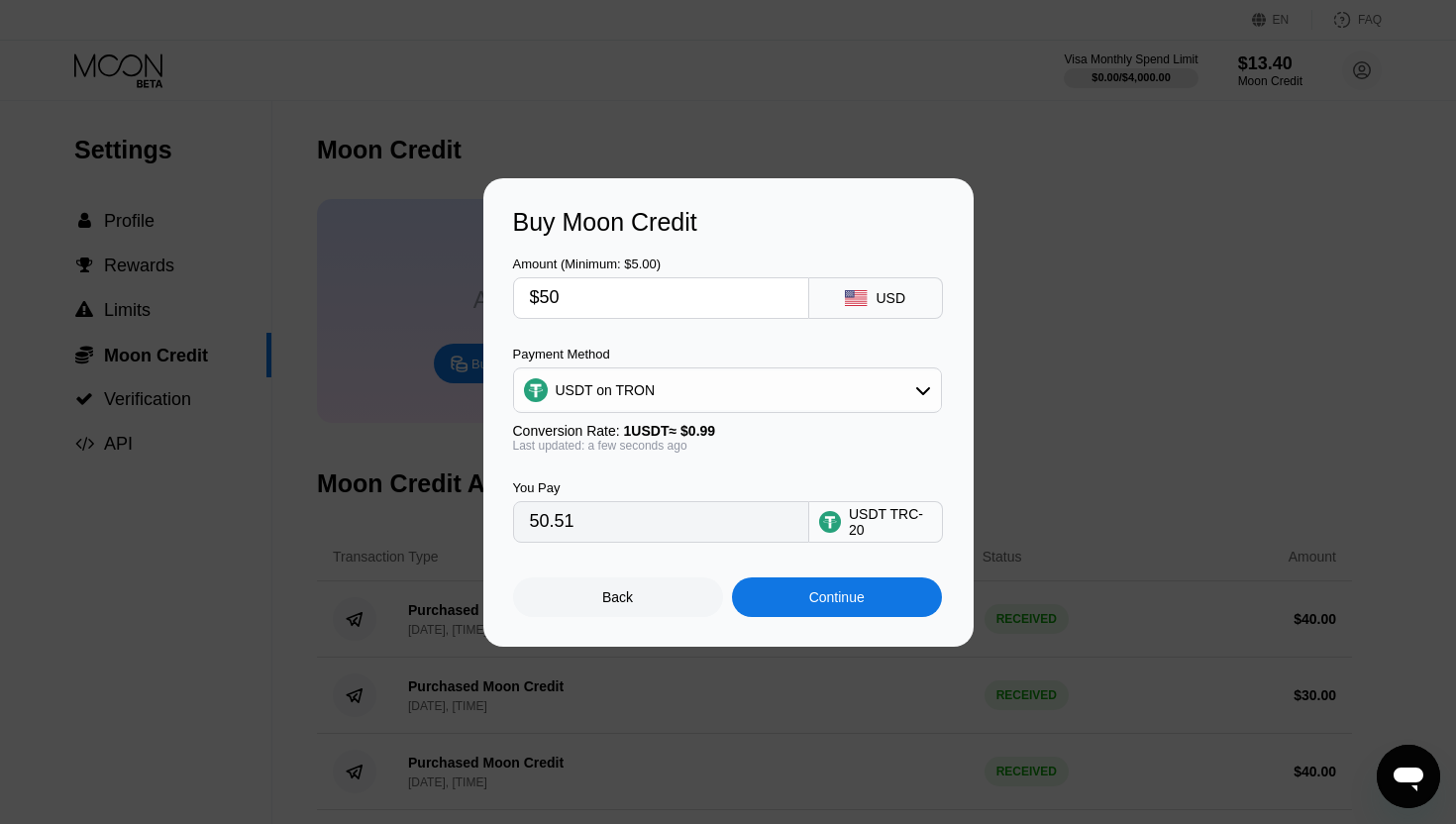 type on "$50" 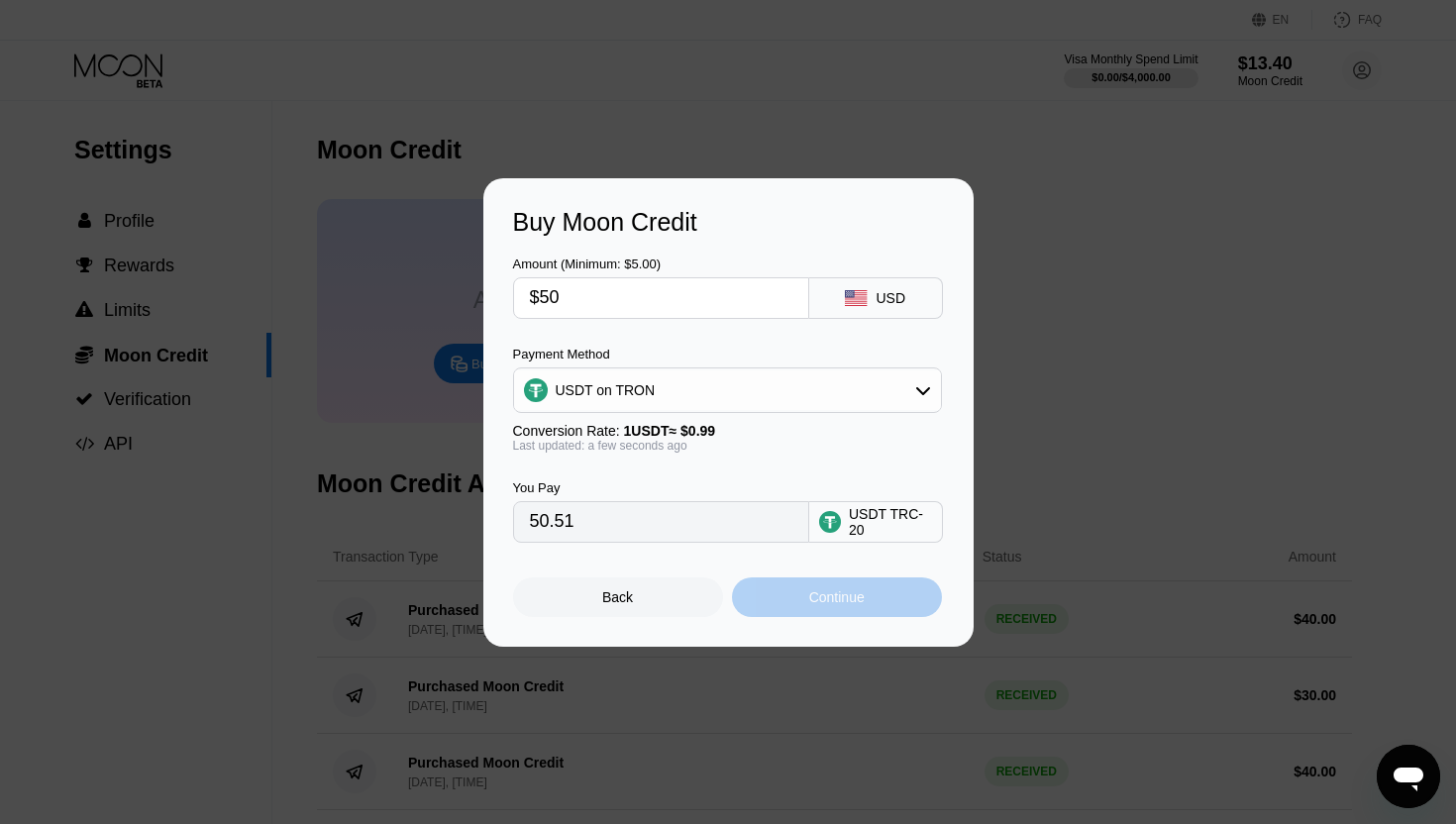 click on "Continue" at bounding box center (837, 597) 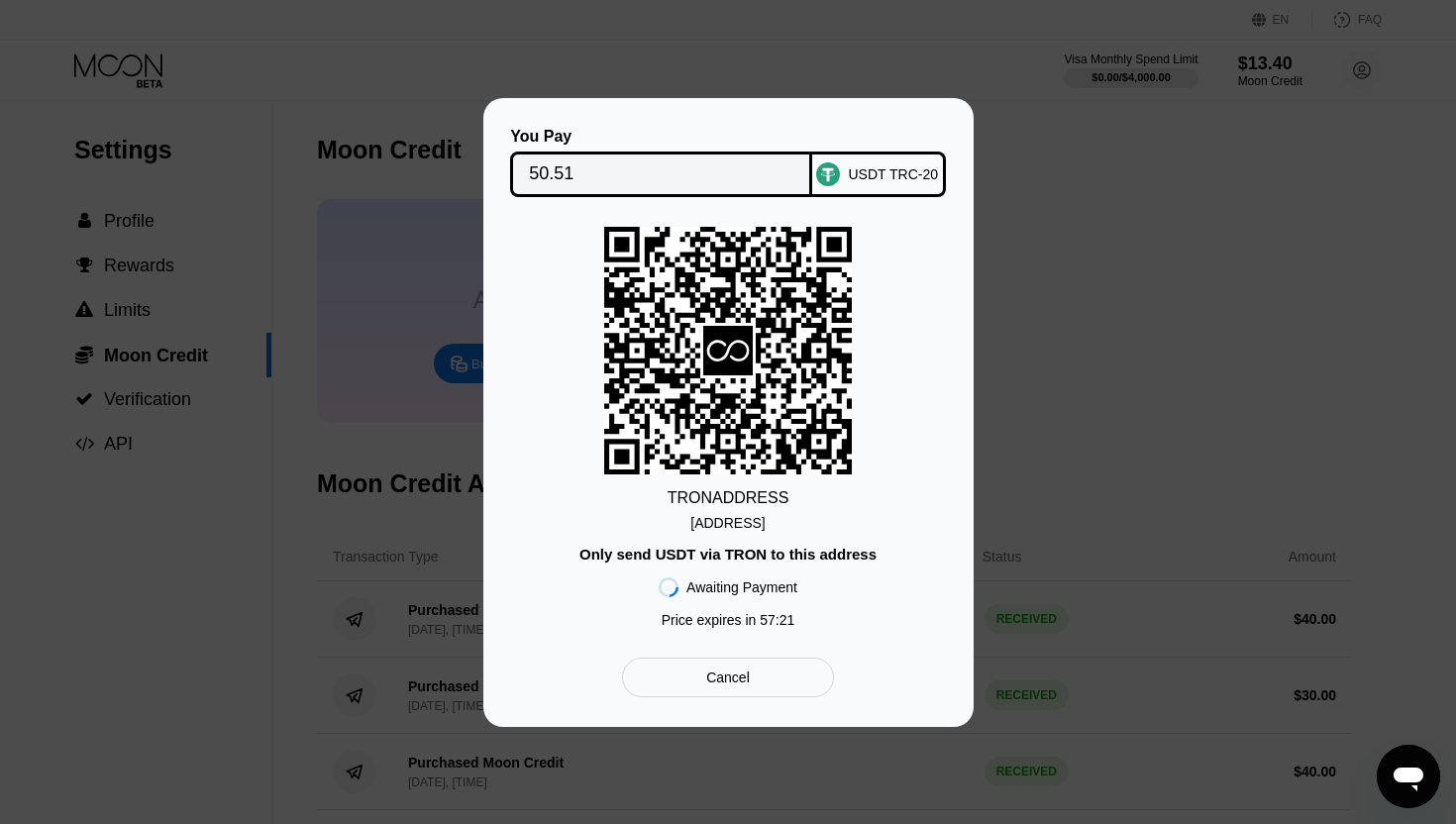 click on "USDT TRC-20" at bounding box center [879, 174] 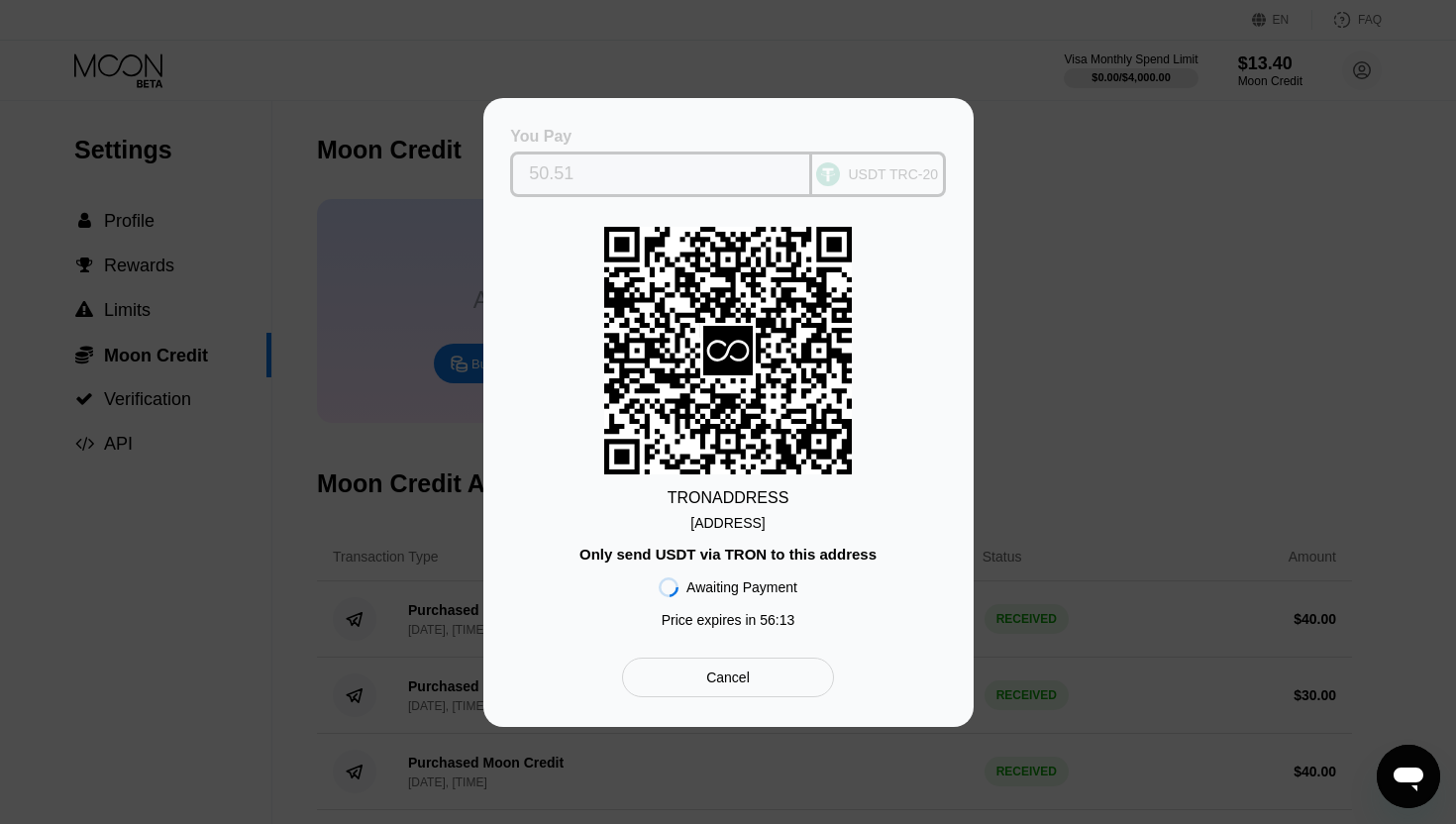 click on "USDT TRC-20" at bounding box center [879, 174] 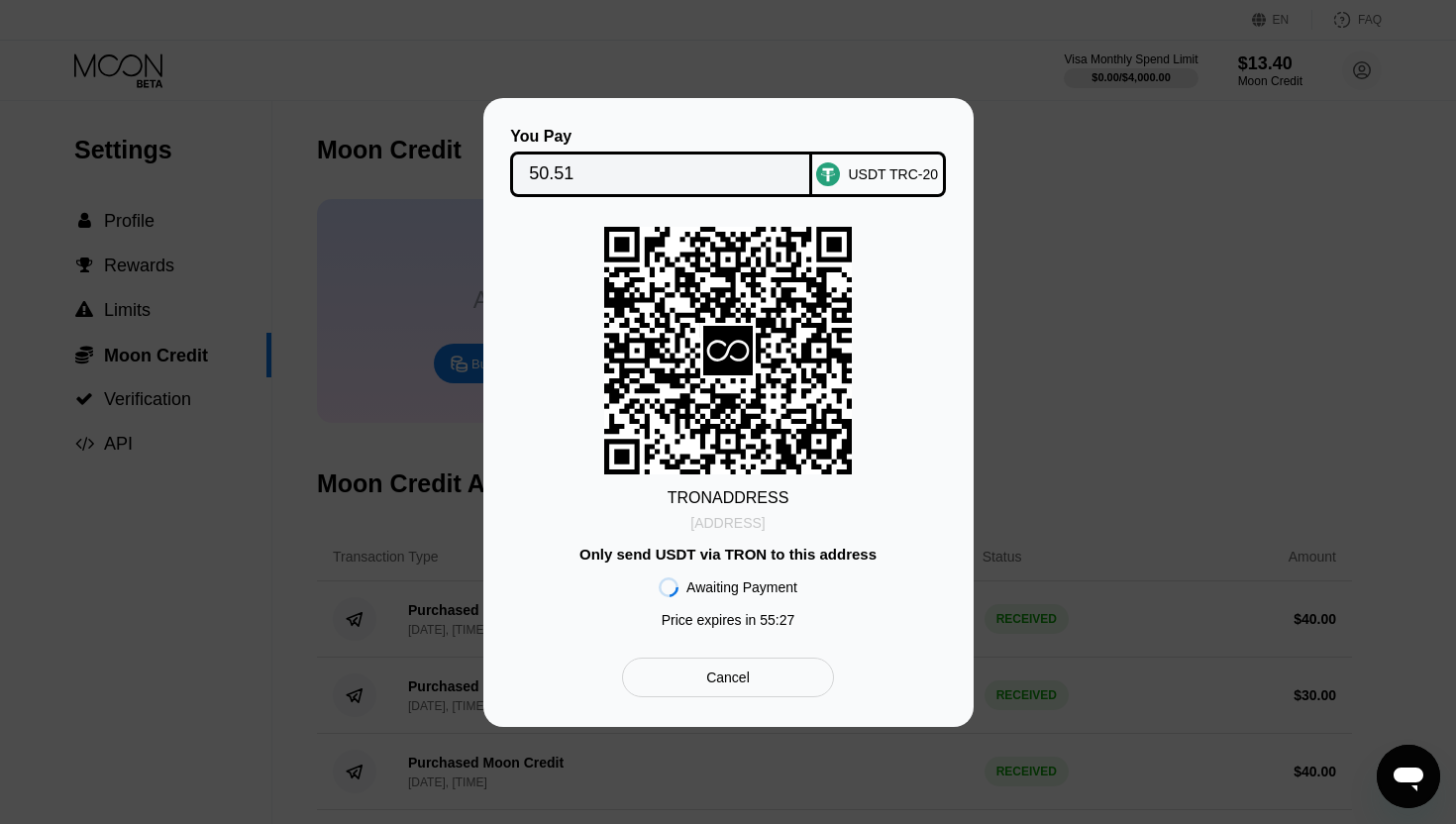 click on "[ADDRESS]" at bounding box center [727, 523] 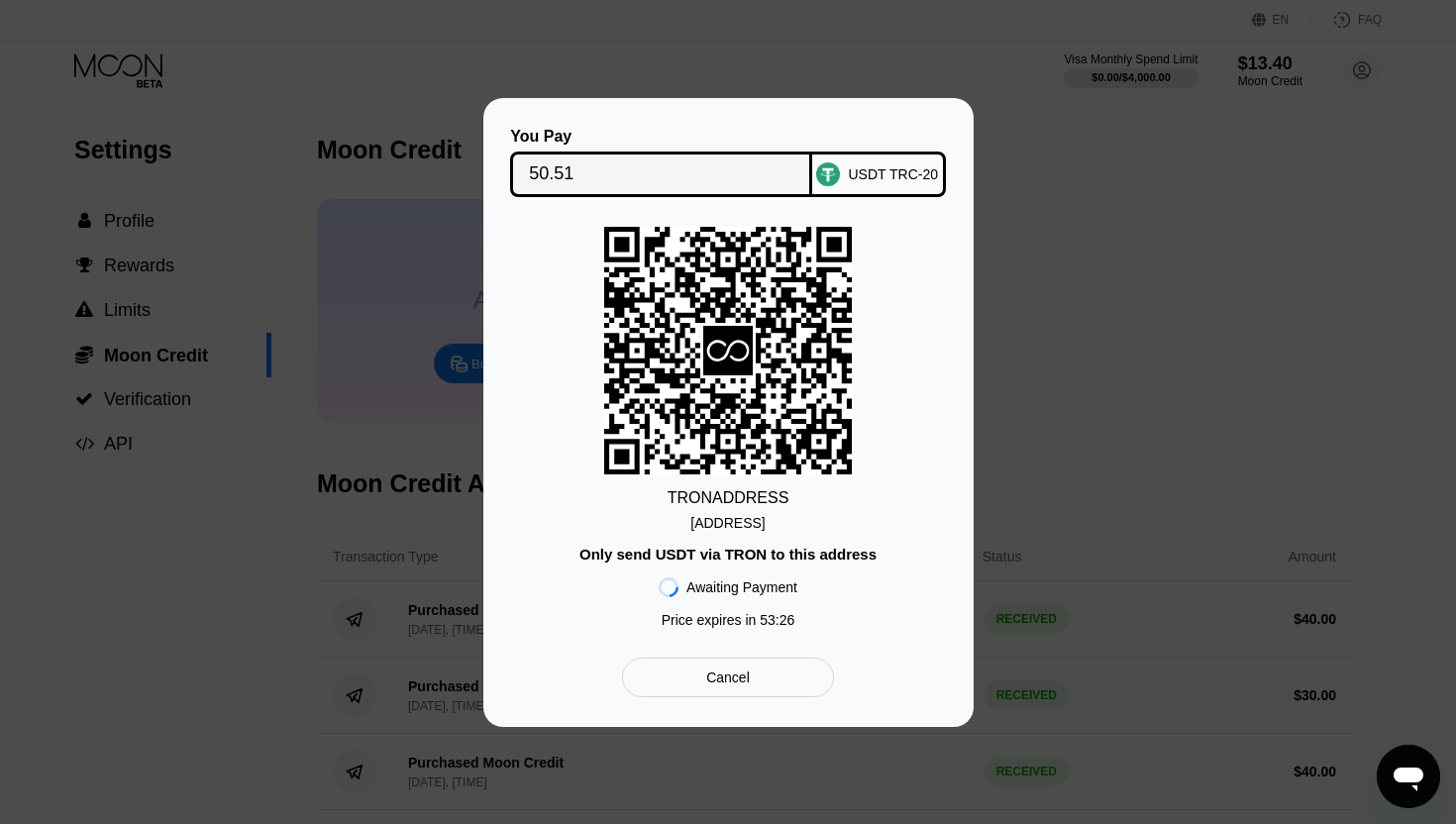 click on "[BRAND] [ADDRESS] Only send USDT via [BRAND] to this address Awaiting Payment Price expires in   [MINUTES] : [SECONDS]" at bounding box center (728, 432) 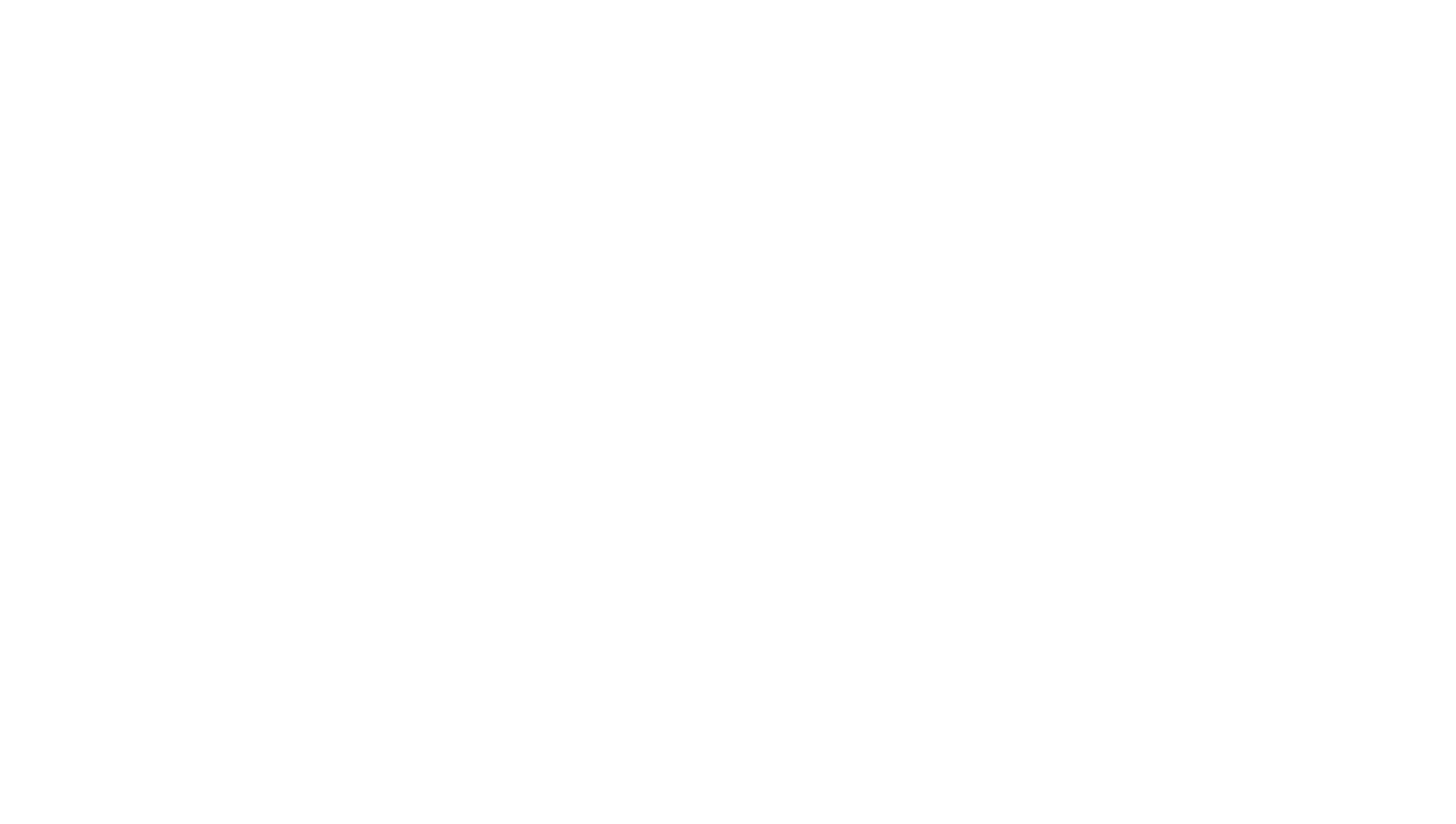 scroll, scrollTop: 0, scrollLeft: 0, axis: both 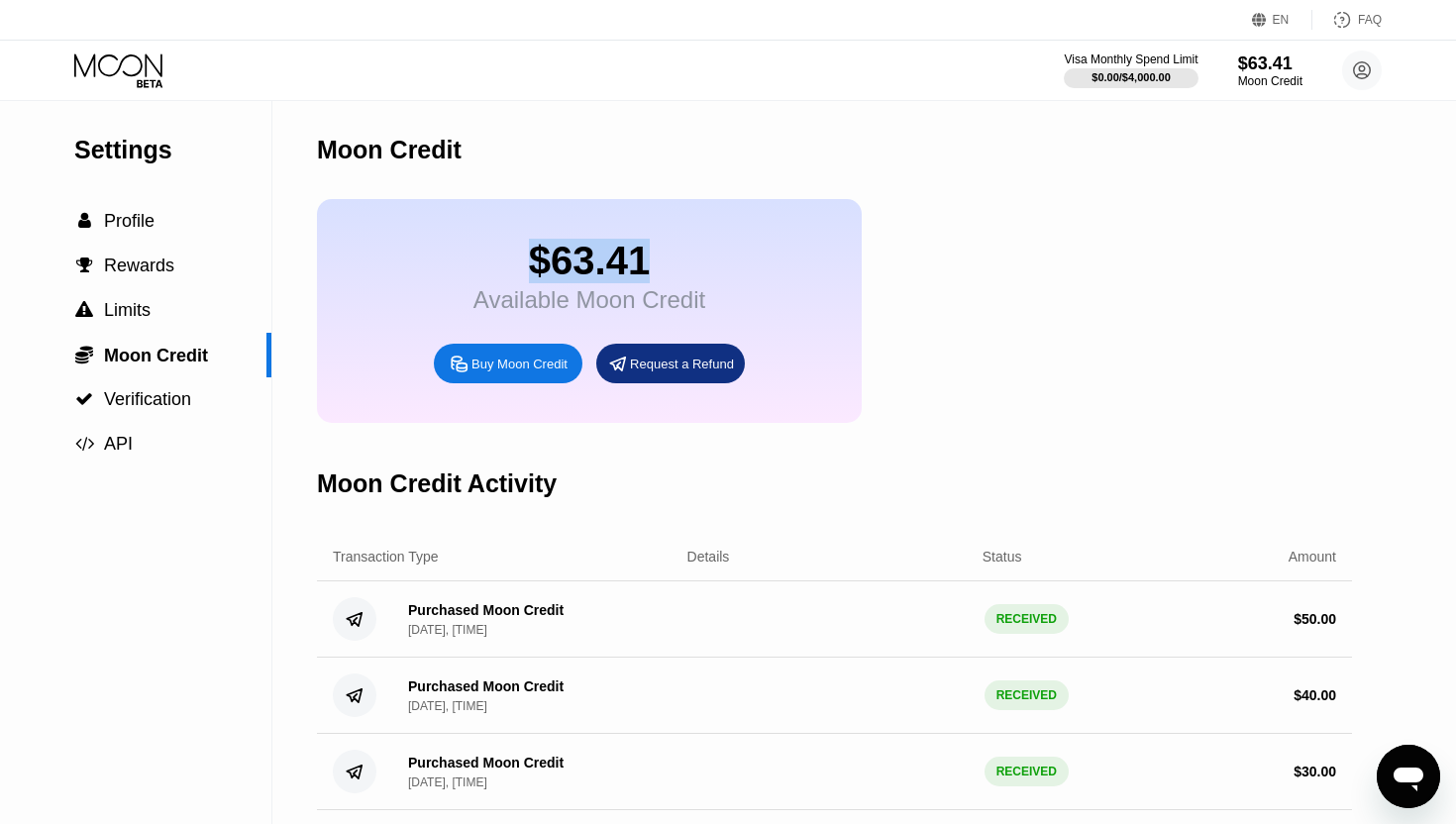 drag, startPoint x: 682, startPoint y: 260, endPoint x: 474, endPoint y: 254, distance: 208.08652 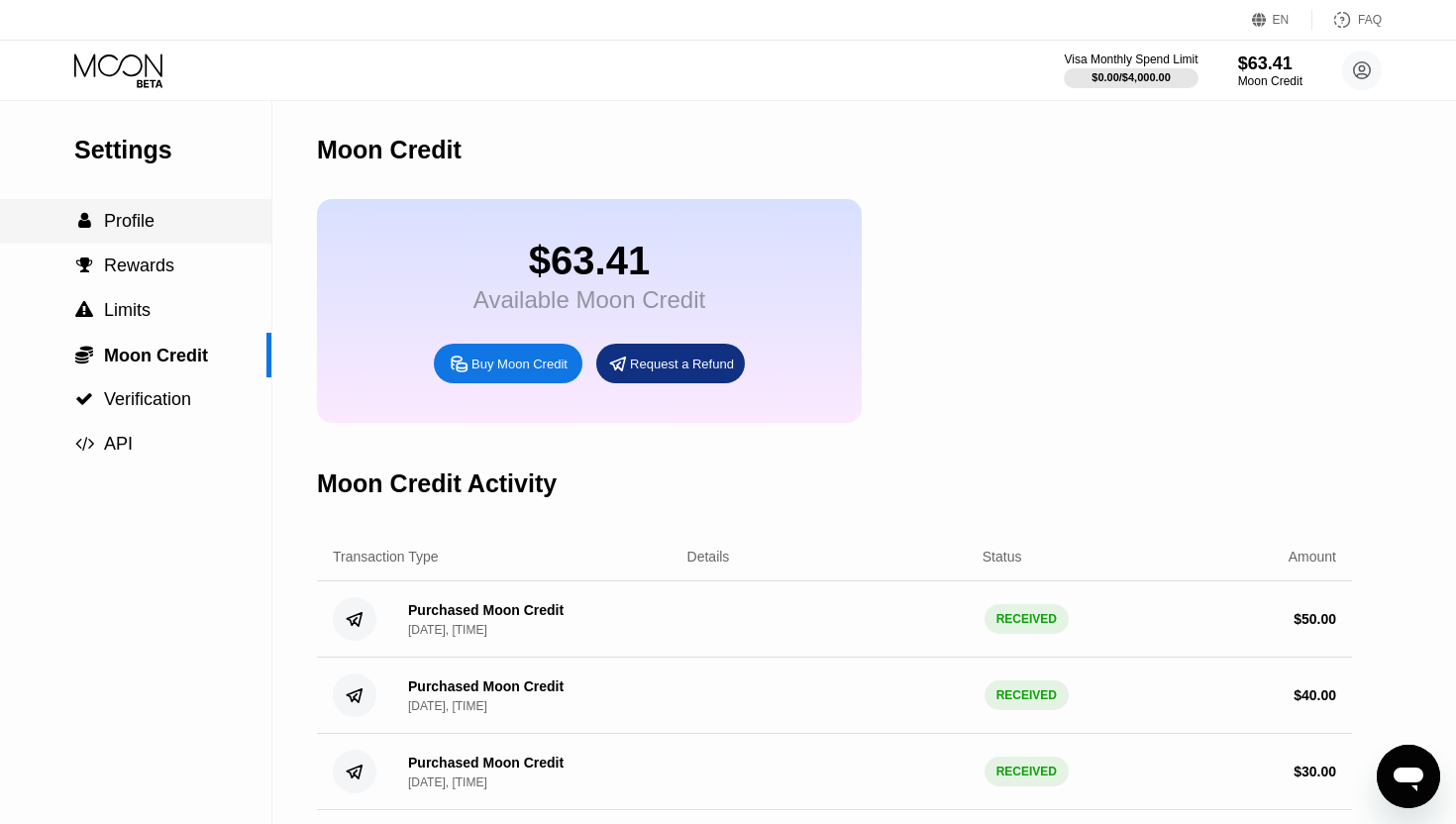 click on "Profile" at bounding box center (129, 221) 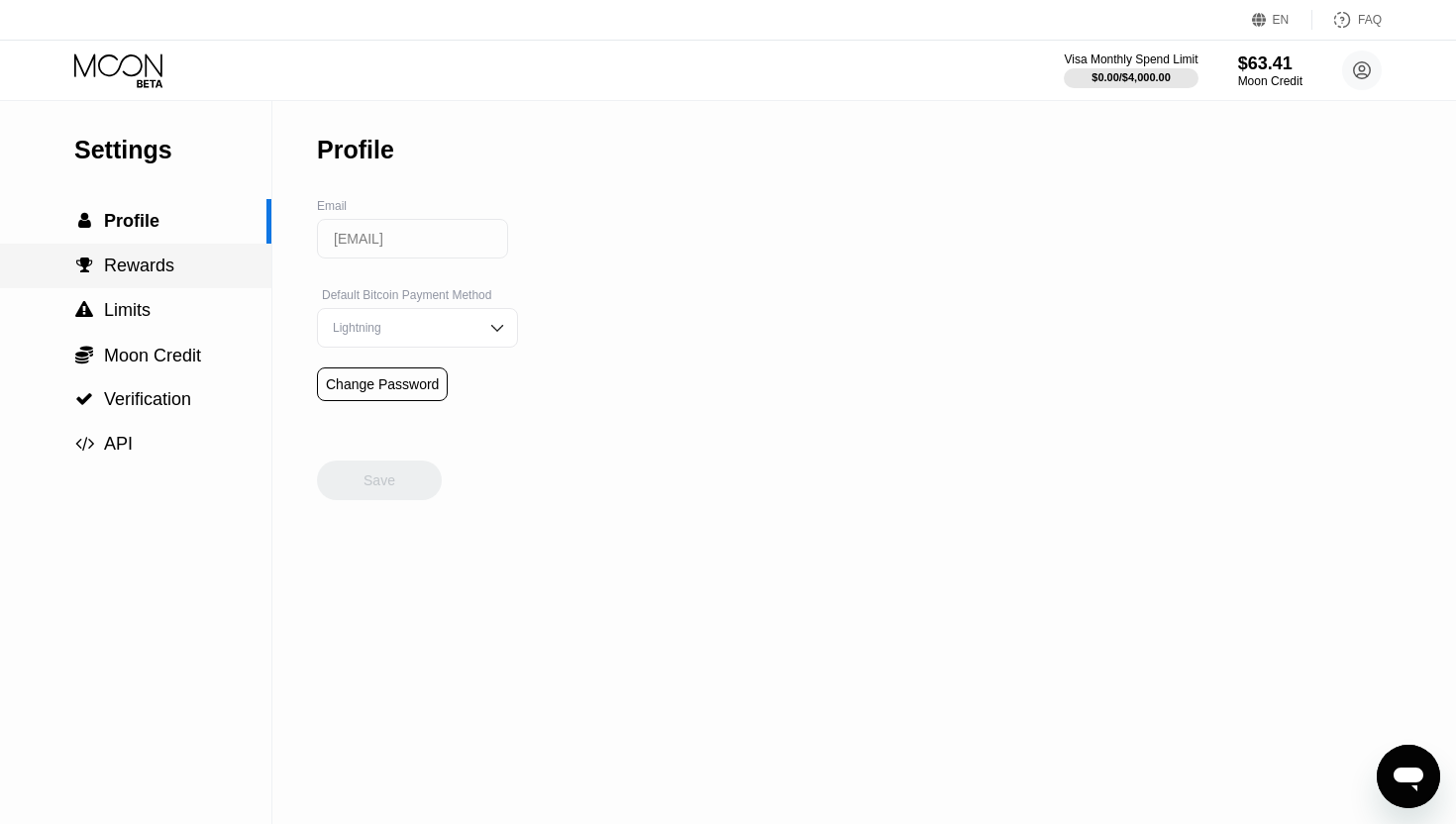 click on "Rewards" at bounding box center [139, 265] 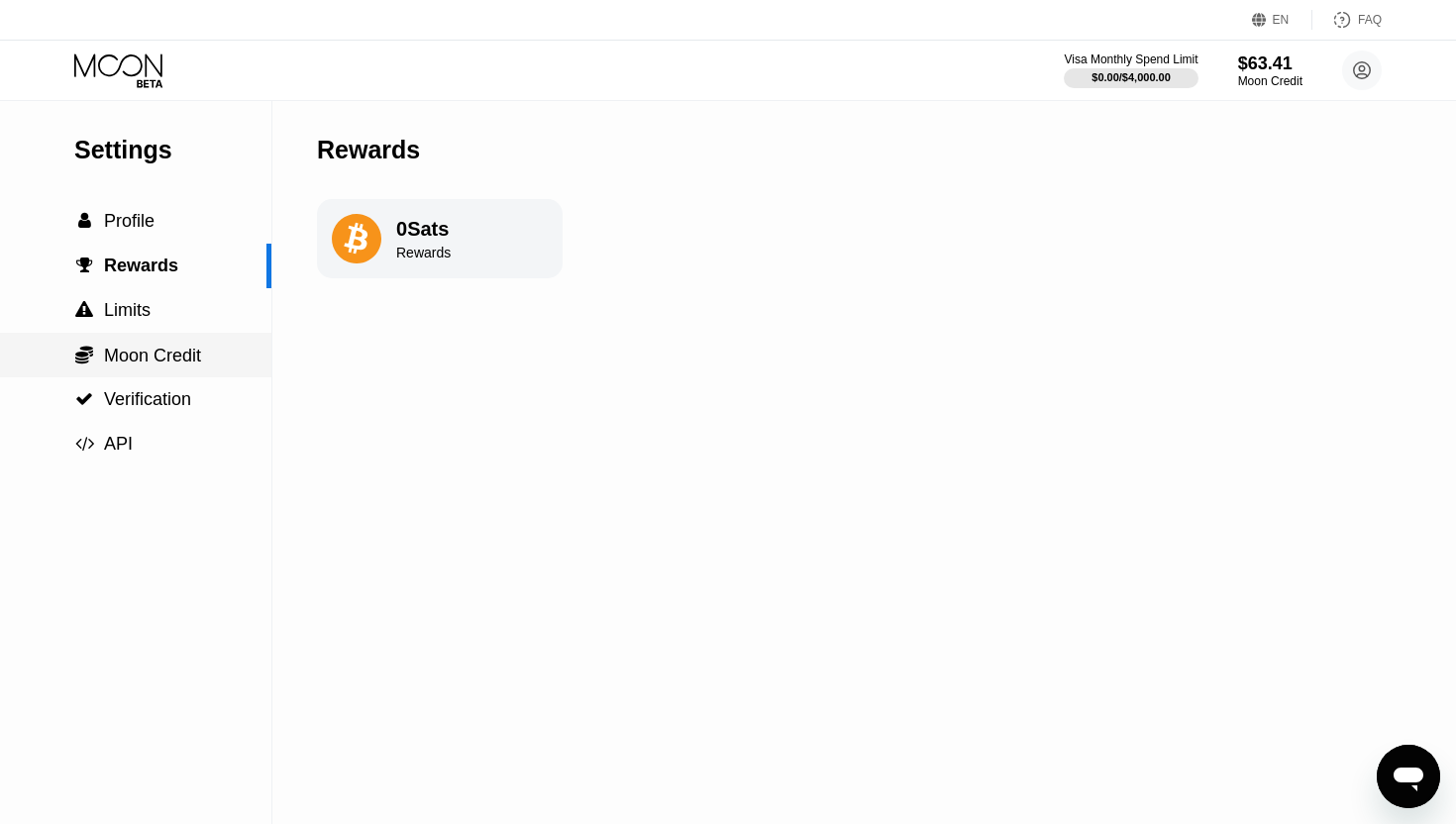 click on " Moon Credit" at bounding box center (136, 355) 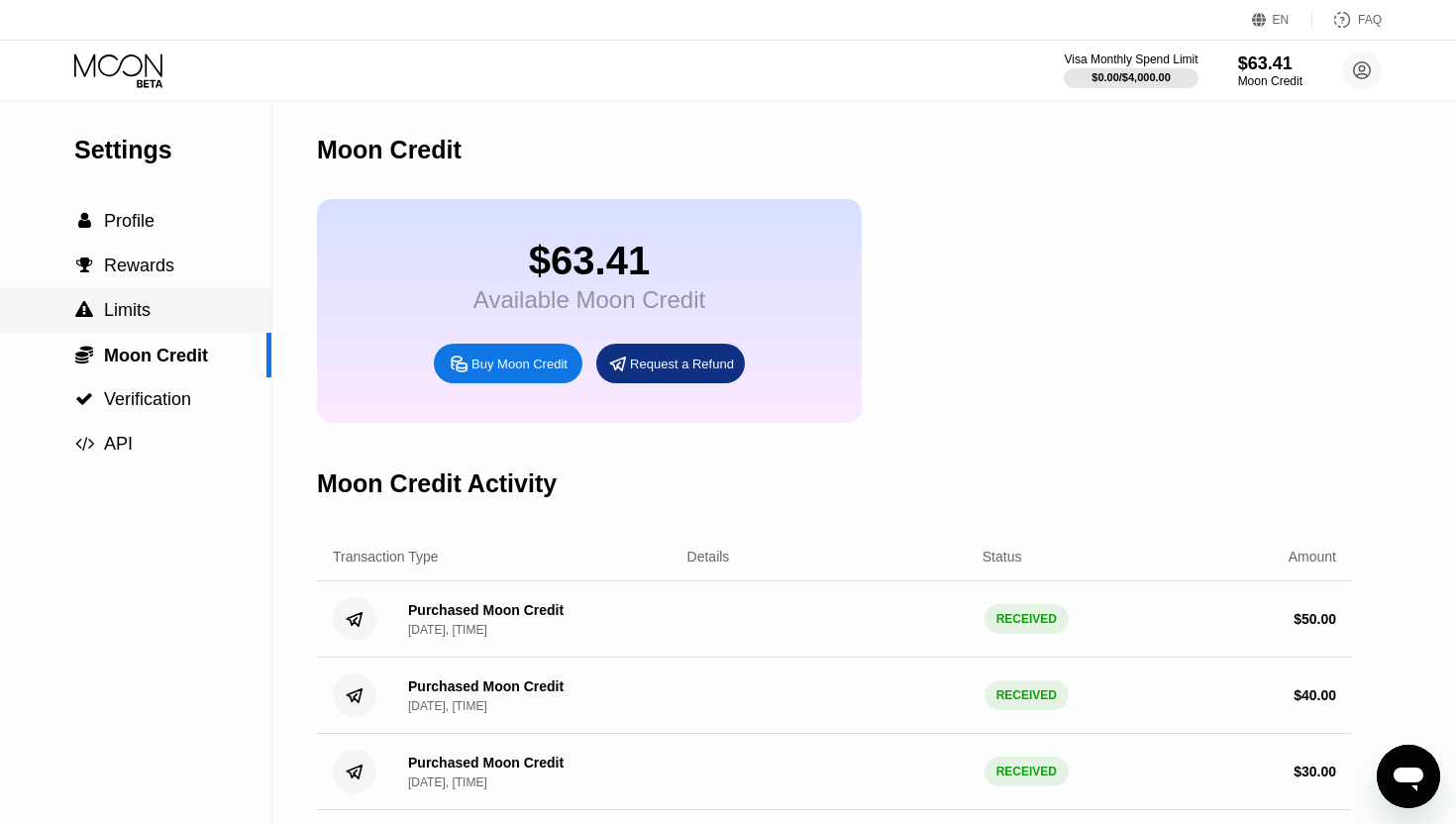 click on " Limits" at bounding box center [136, 310] 